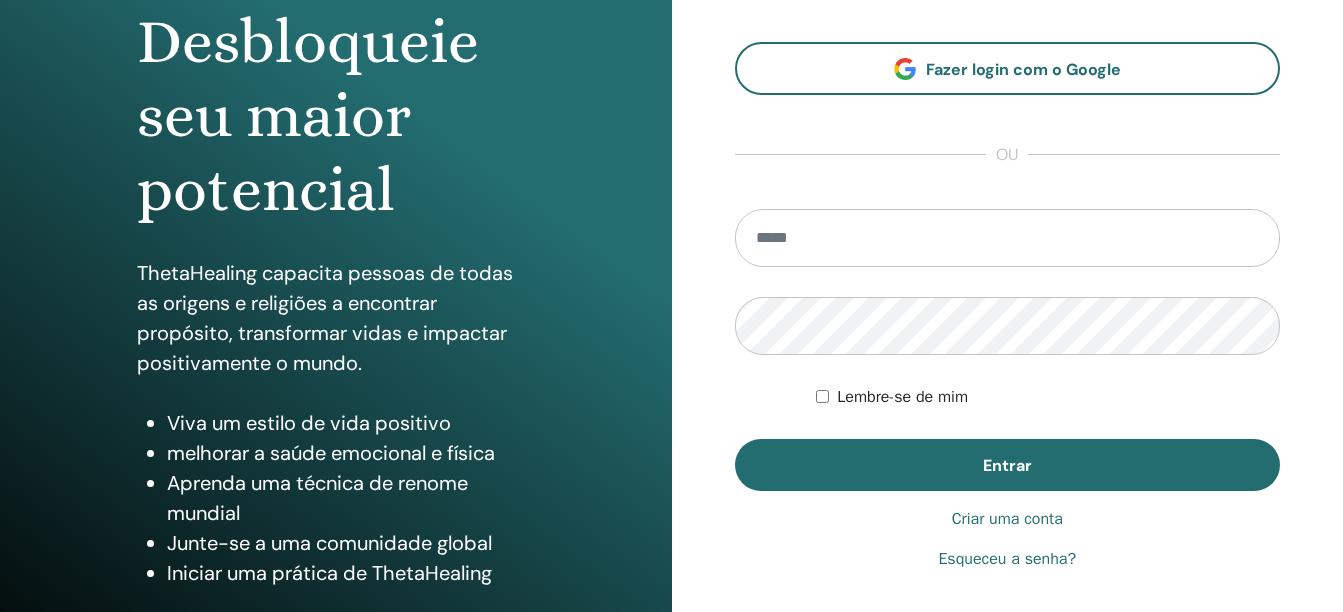 scroll, scrollTop: 300, scrollLeft: 0, axis: vertical 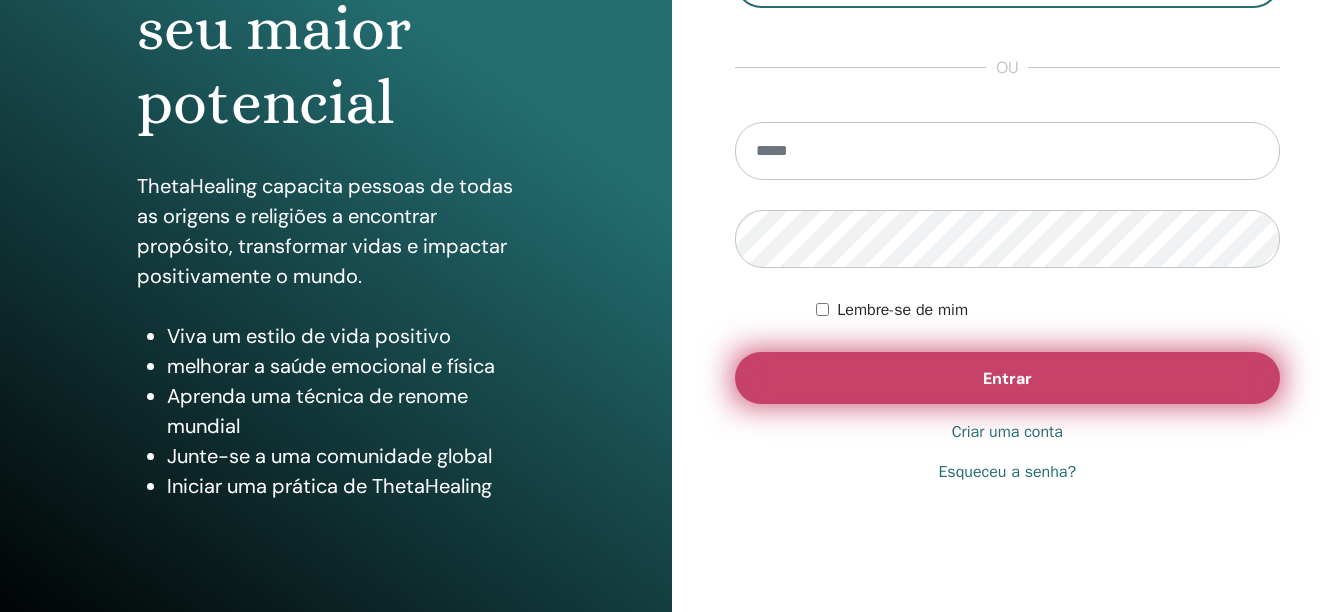 type on "**********" 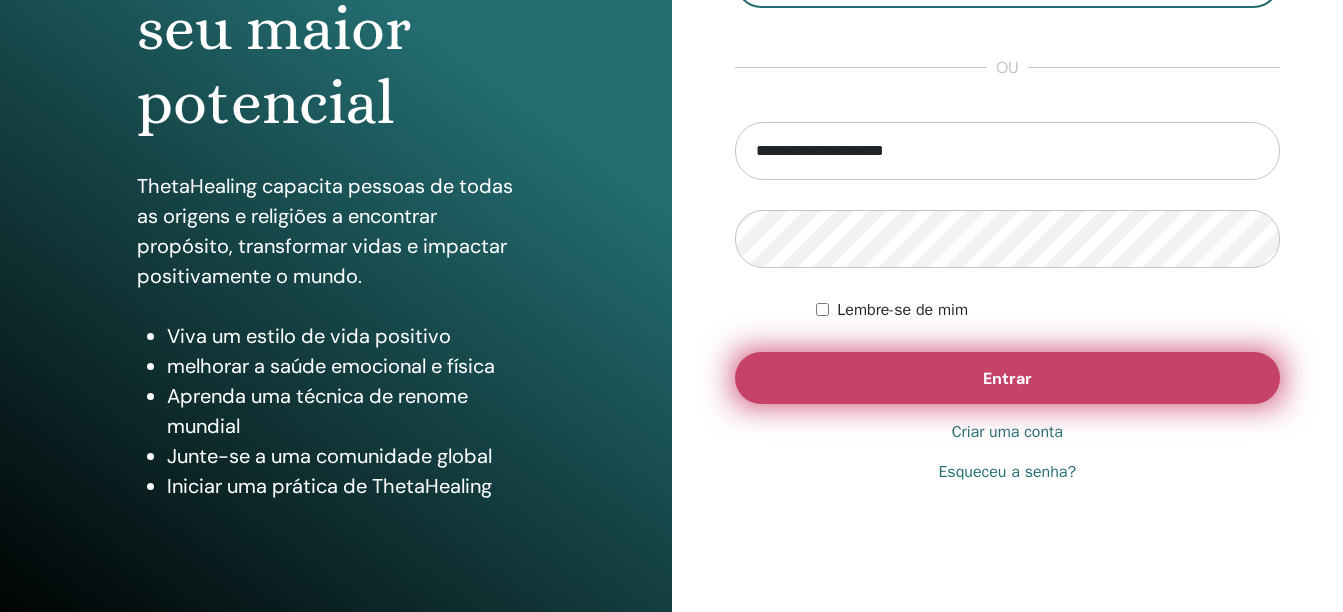 click on "Entrar" at bounding box center (1008, 378) 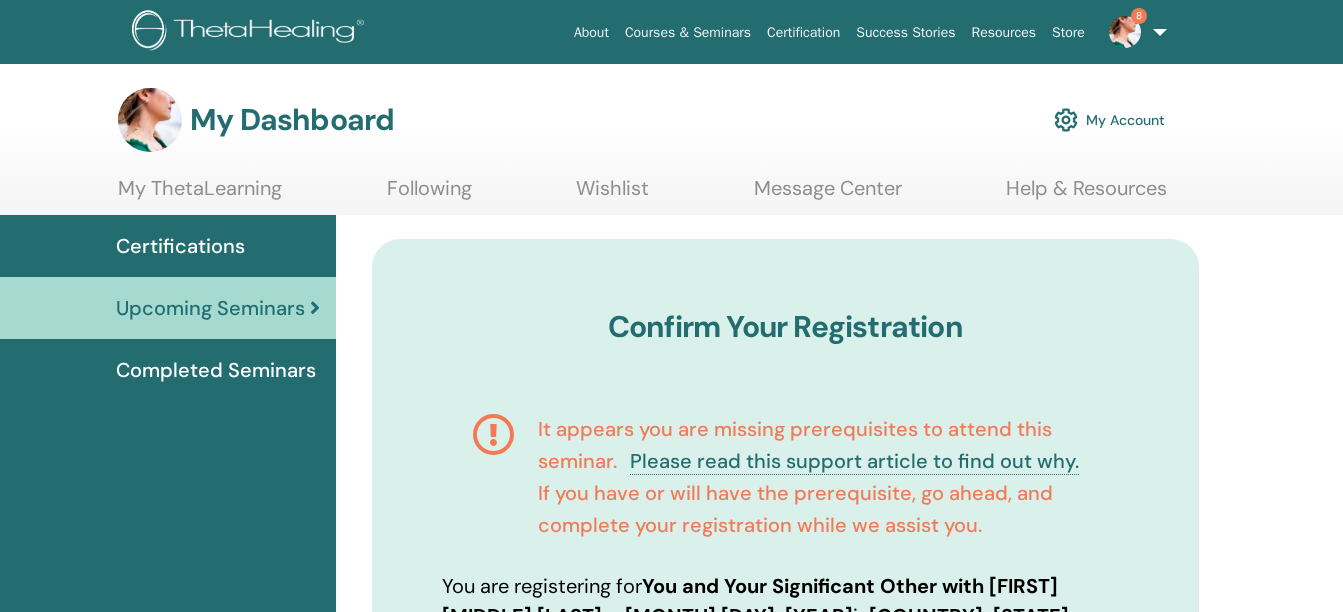 scroll, scrollTop: 0, scrollLeft: 0, axis: both 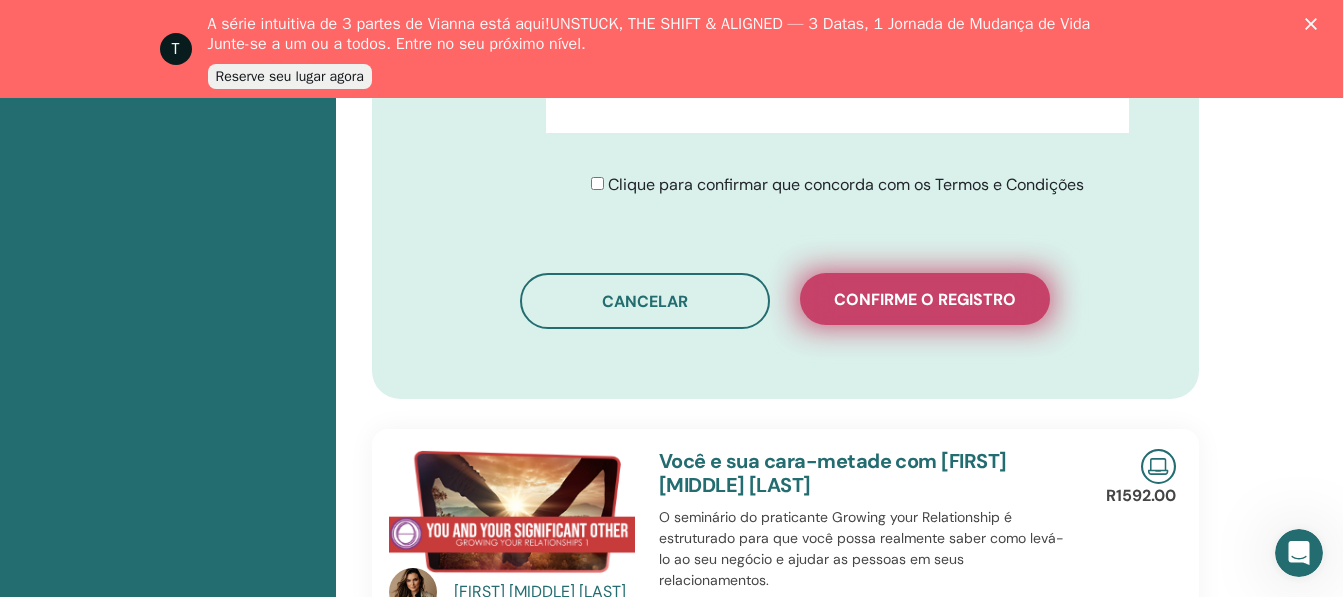 click on "Confirme o registro" at bounding box center (925, 299) 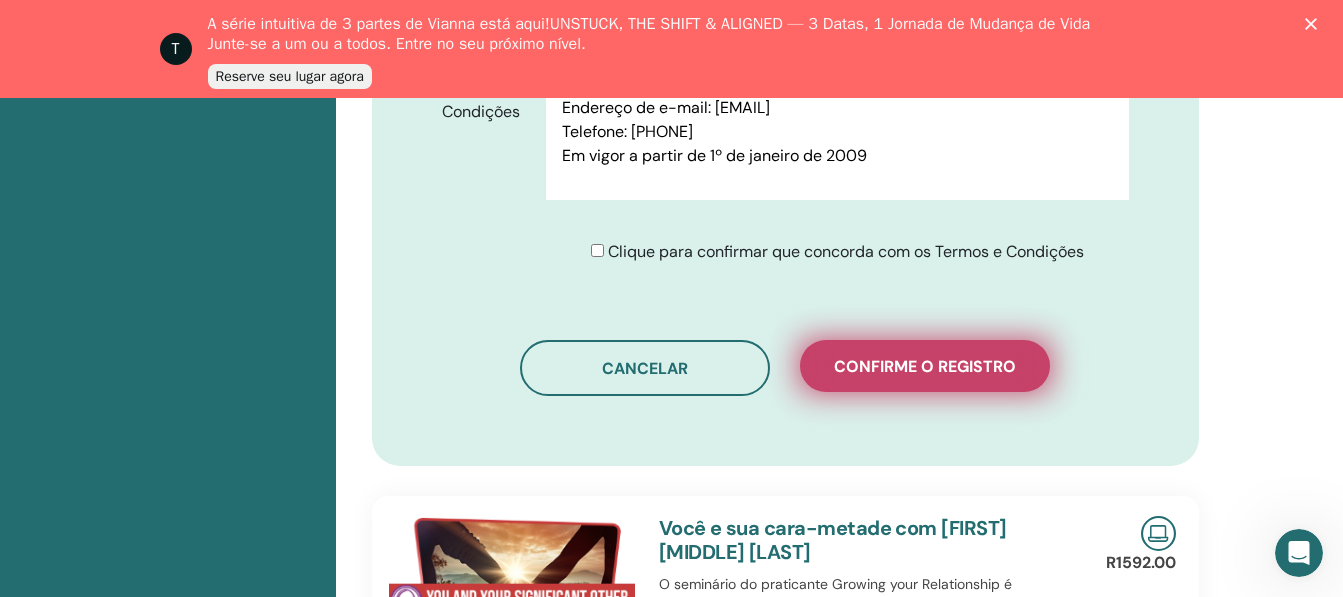 click on "Confirme o registro" at bounding box center [925, 366] 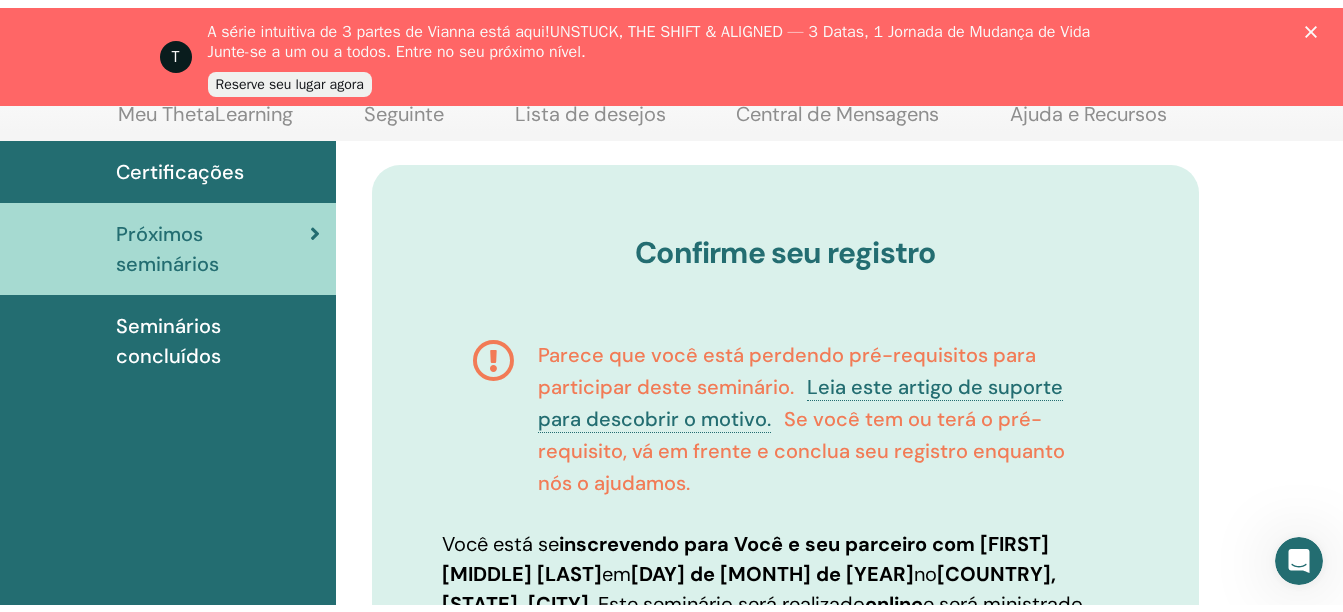 scroll, scrollTop: 0, scrollLeft: 0, axis: both 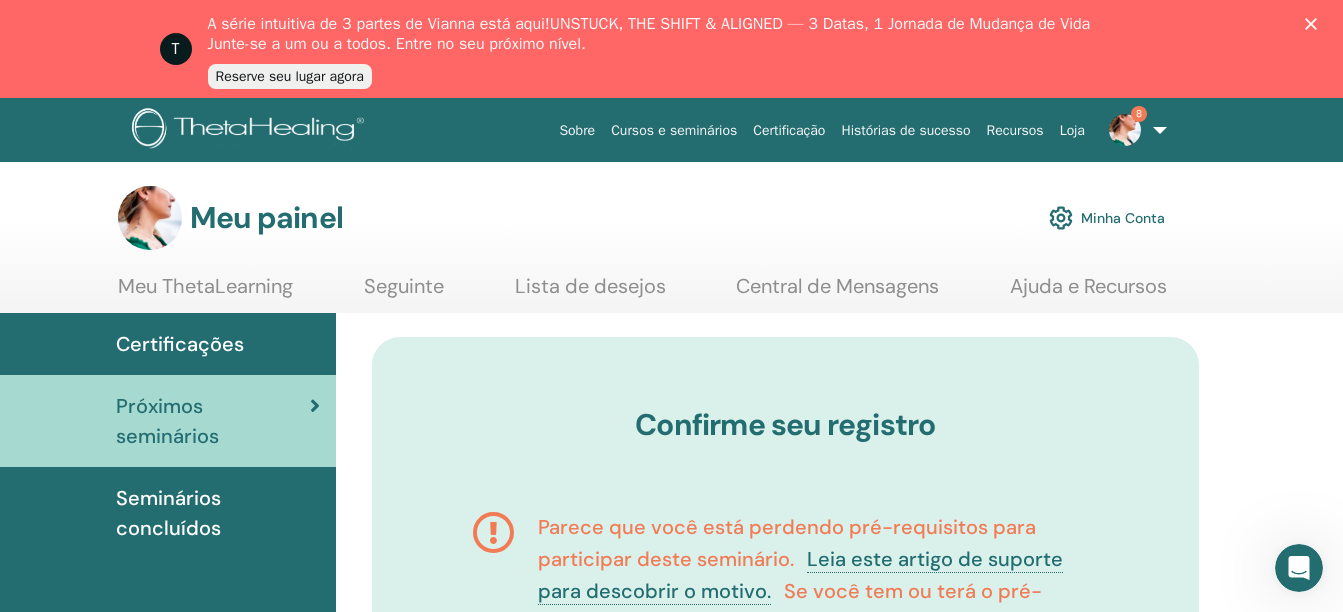 click 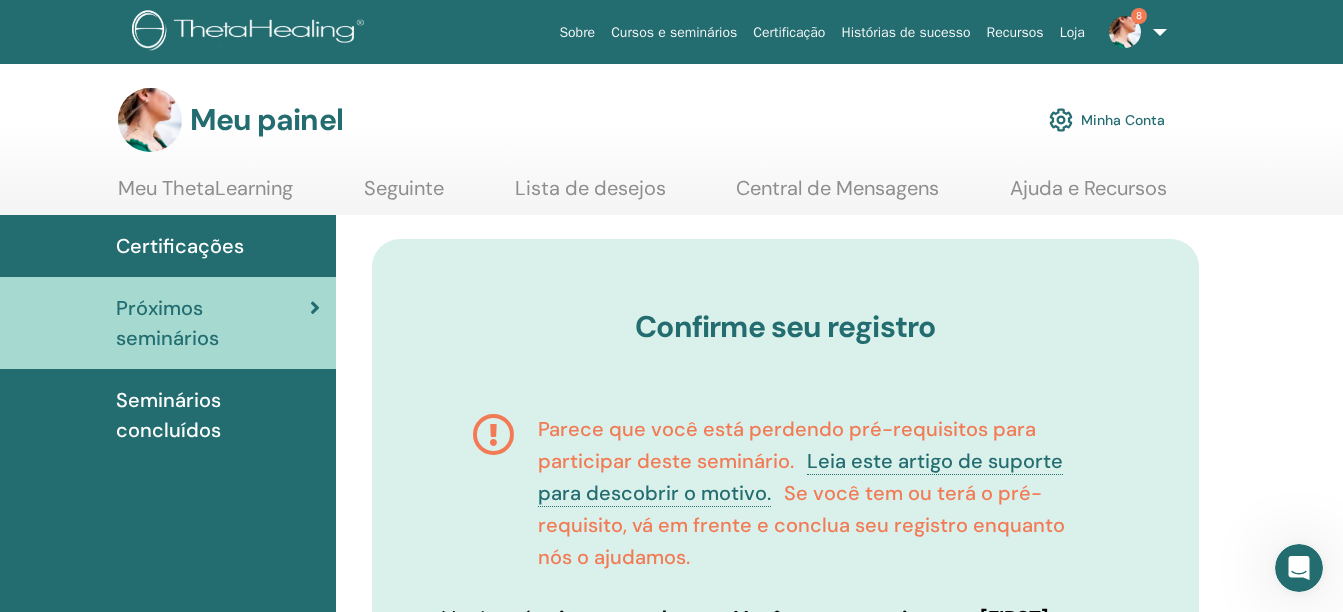 click on "Seminários concluídos" at bounding box center [218, 415] 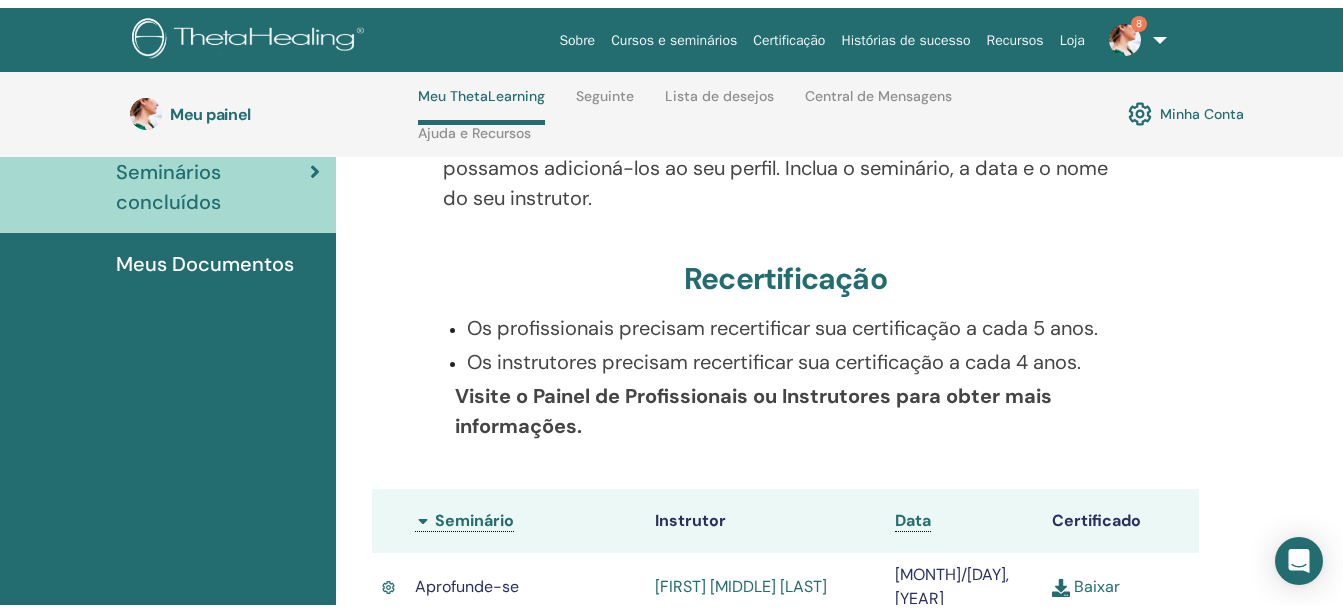 scroll, scrollTop: 0, scrollLeft: 0, axis: both 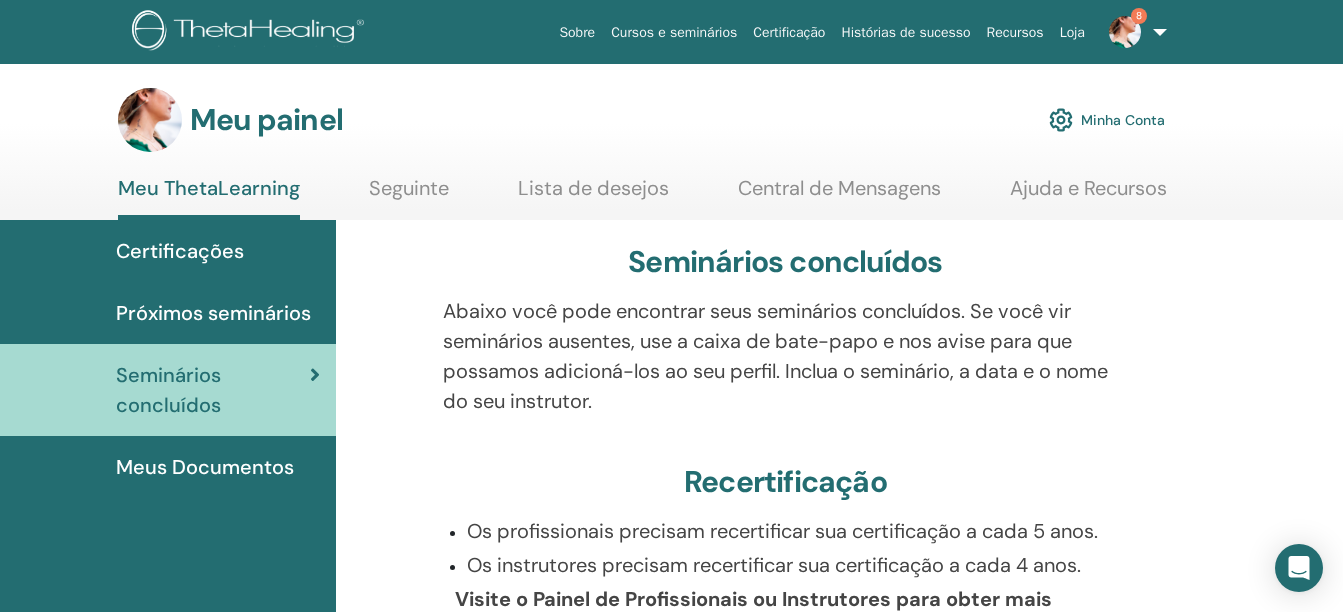 click on "Certificações" at bounding box center [180, 251] 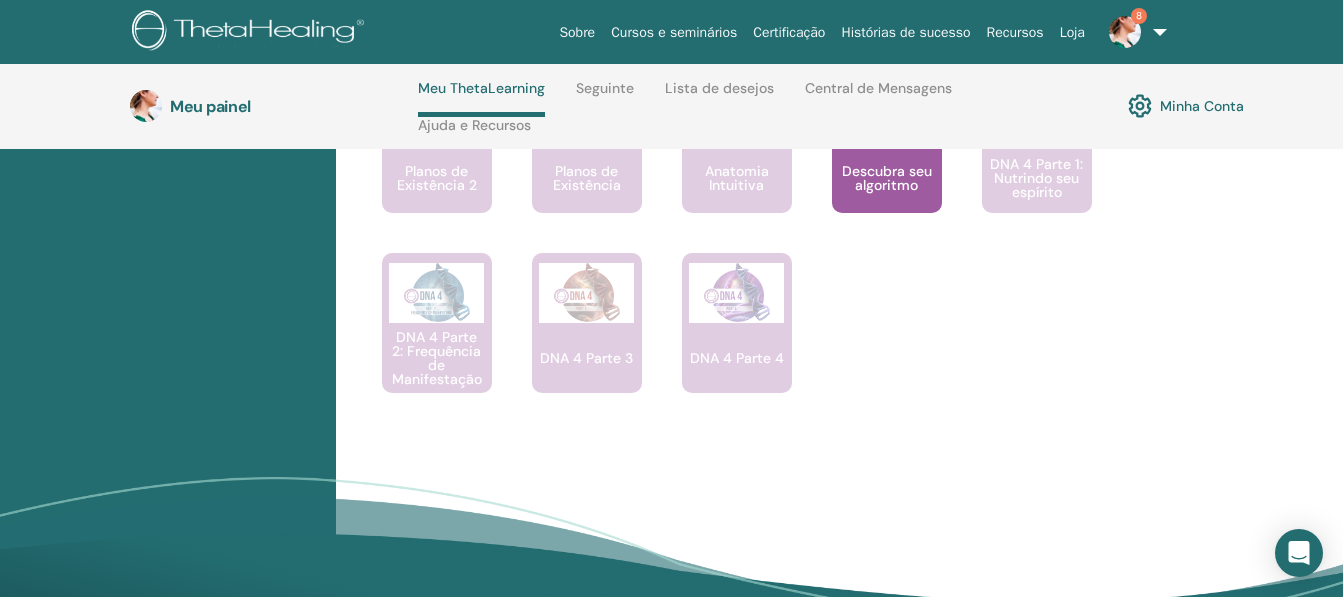 scroll, scrollTop: 1985, scrollLeft: 0, axis: vertical 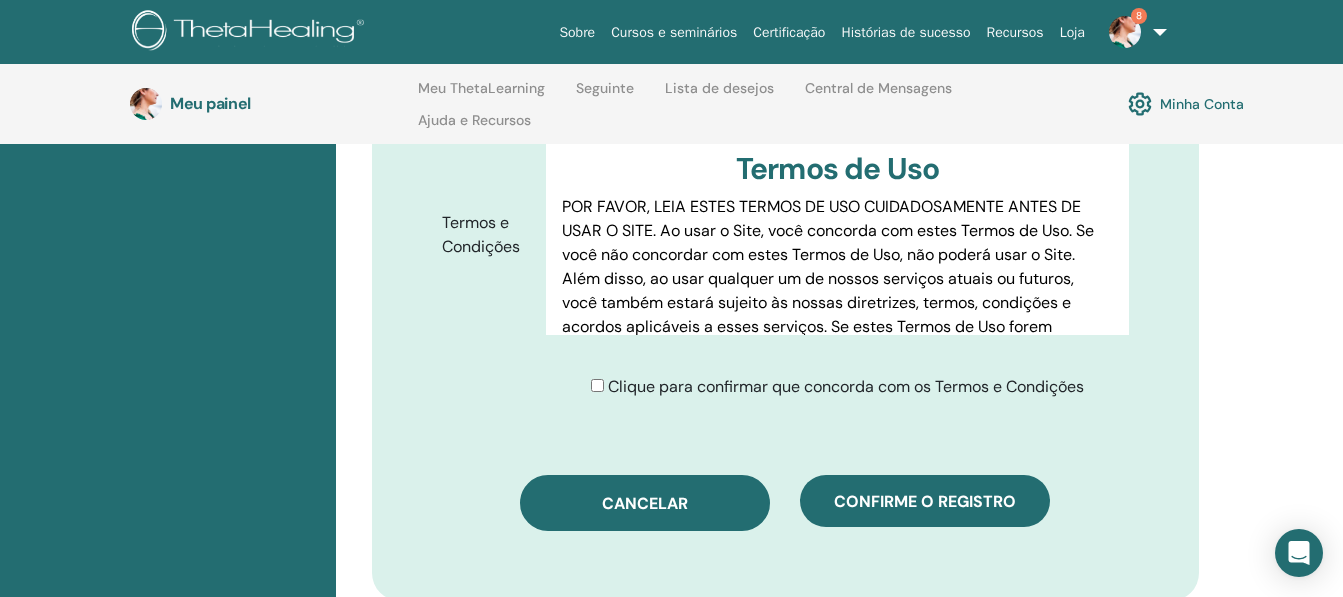 click on "Cancelar" at bounding box center [645, 503] 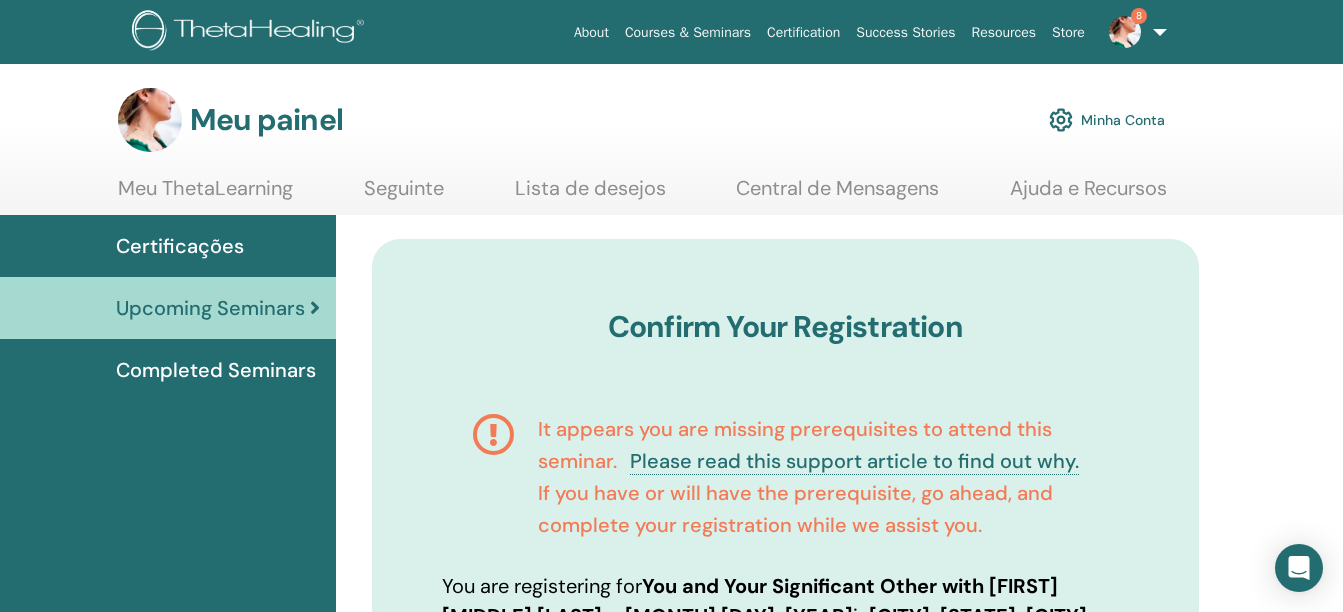 scroll, scrollTop: 0, scrollLeft: 0, axis: both 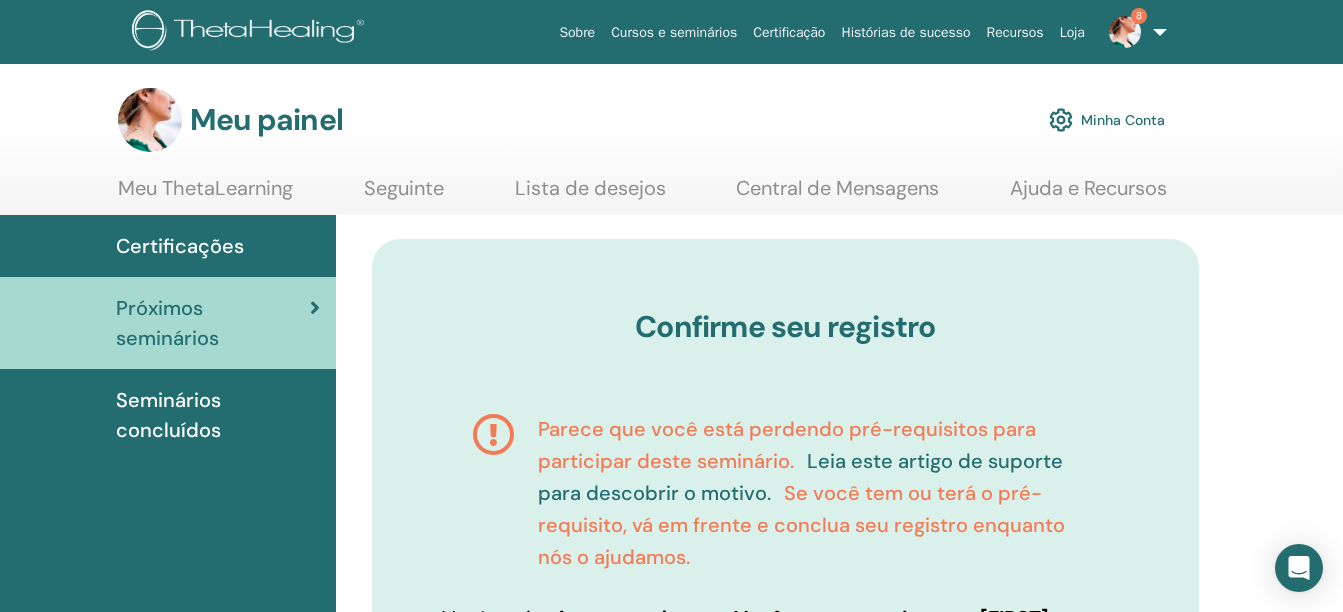 click on "Leia este artigo de suporte para descobrir o motivo." at bounding box center (800, 477) 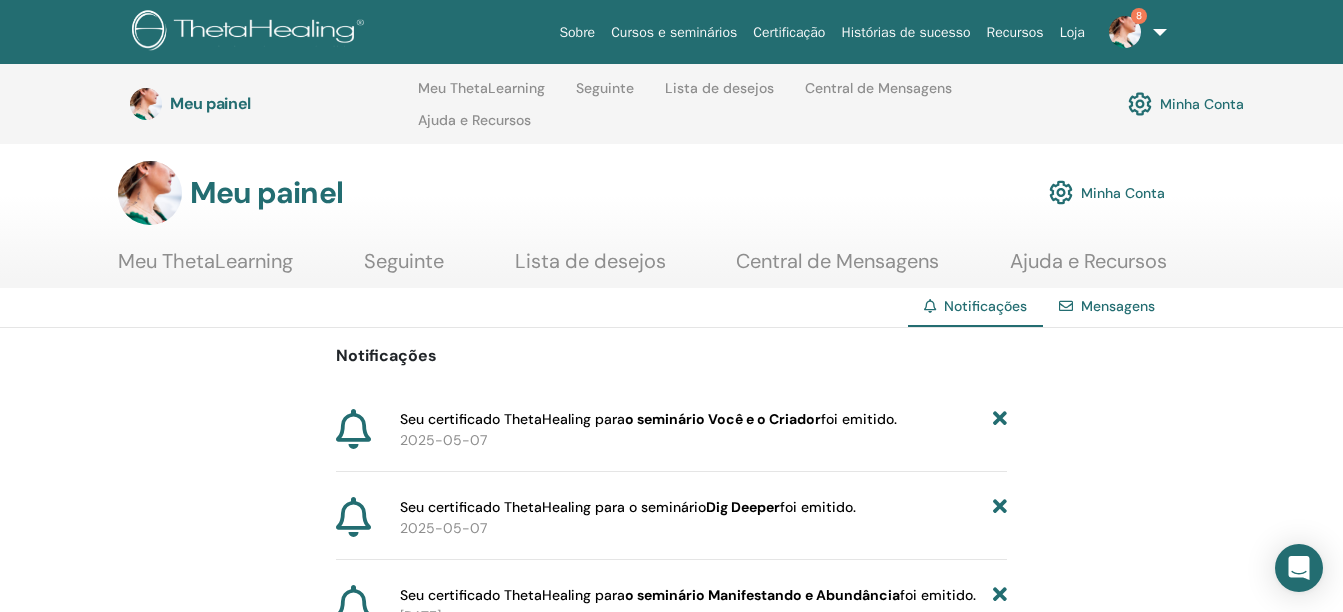 scroll, scrollTop: 0, scrollLeft: 0, axis: both 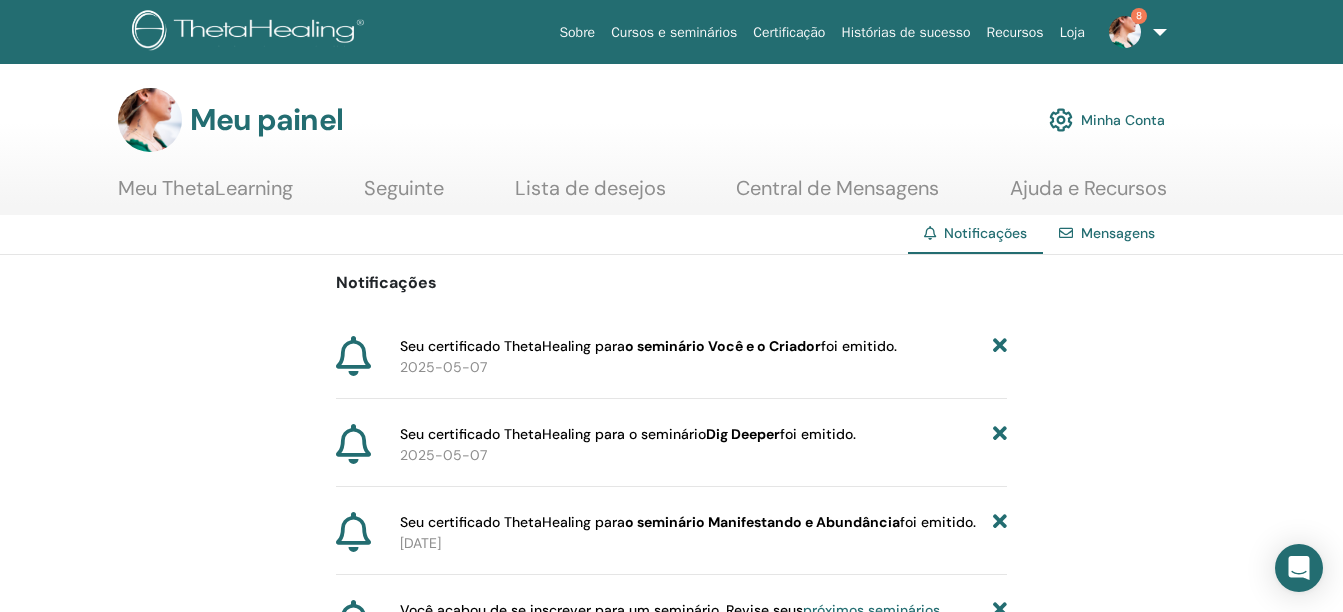 click on "Meu painel" at bounding box center (266, 120) 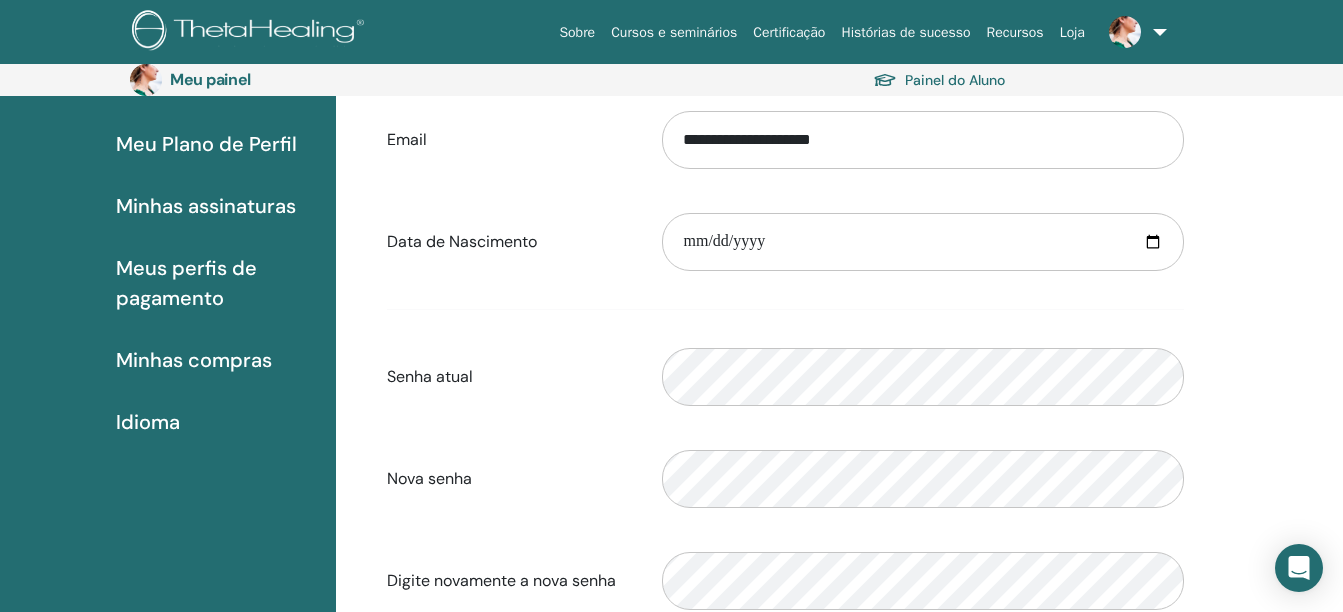 scroll, scrollTop: 232, scrollLeft: 0, axis: vertical 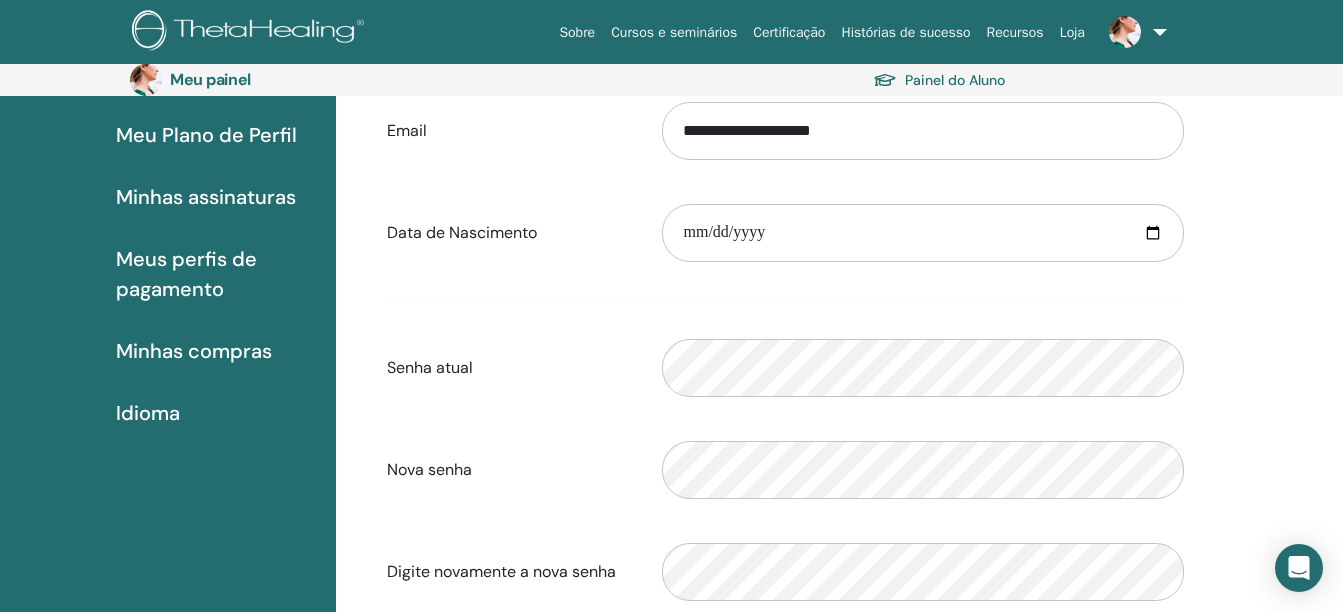 click on "Data de Nascimento" at bounding box center (510, 233) 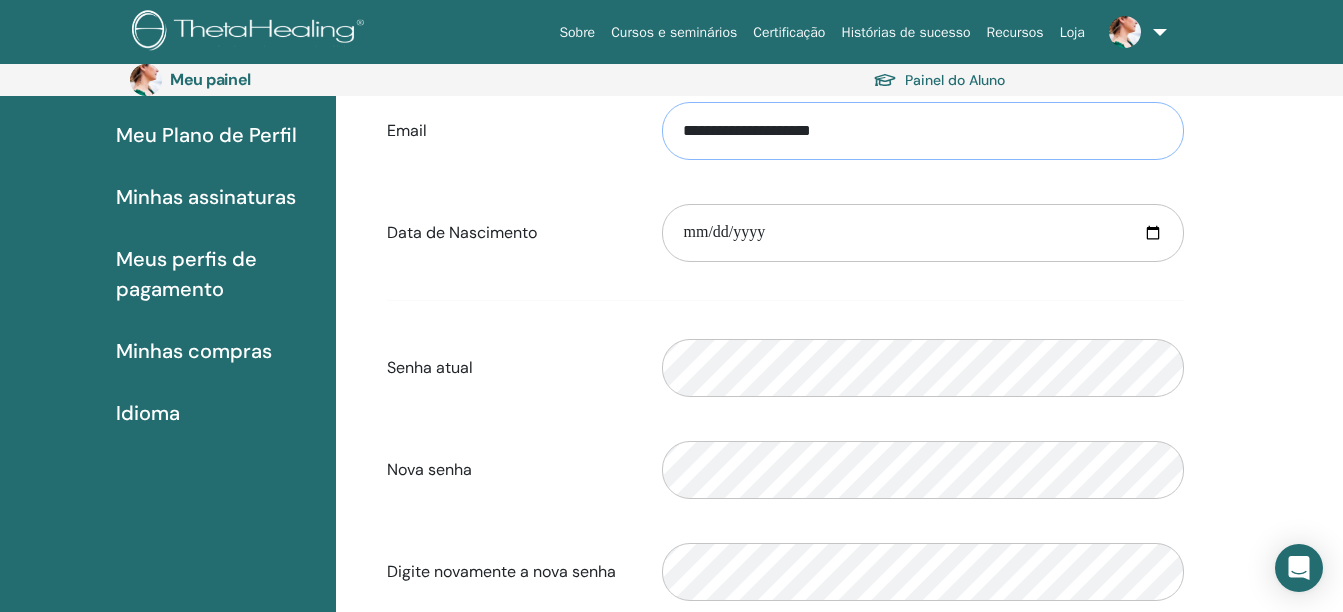 click on "**********" at bounding box center [923, 131] 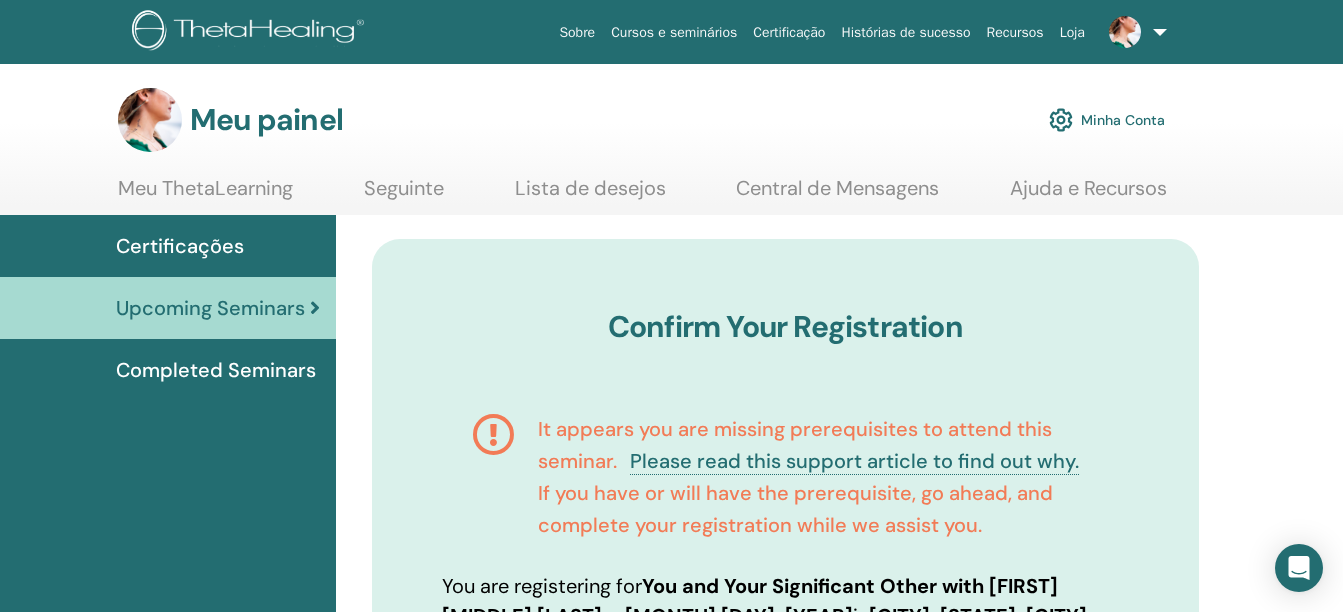 scroll, scrollTop: 0, scrollLeft: 0, axis: both 